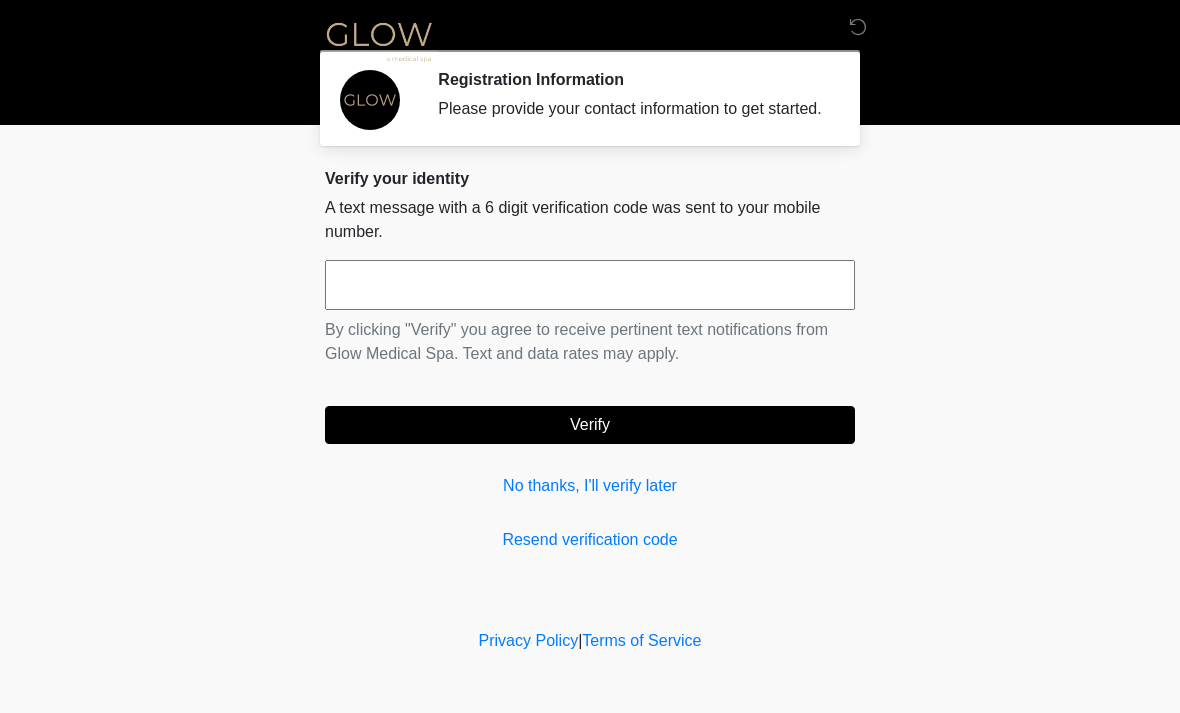 scroll, scrollTop: 0, scrollLeft: 0, axis: both 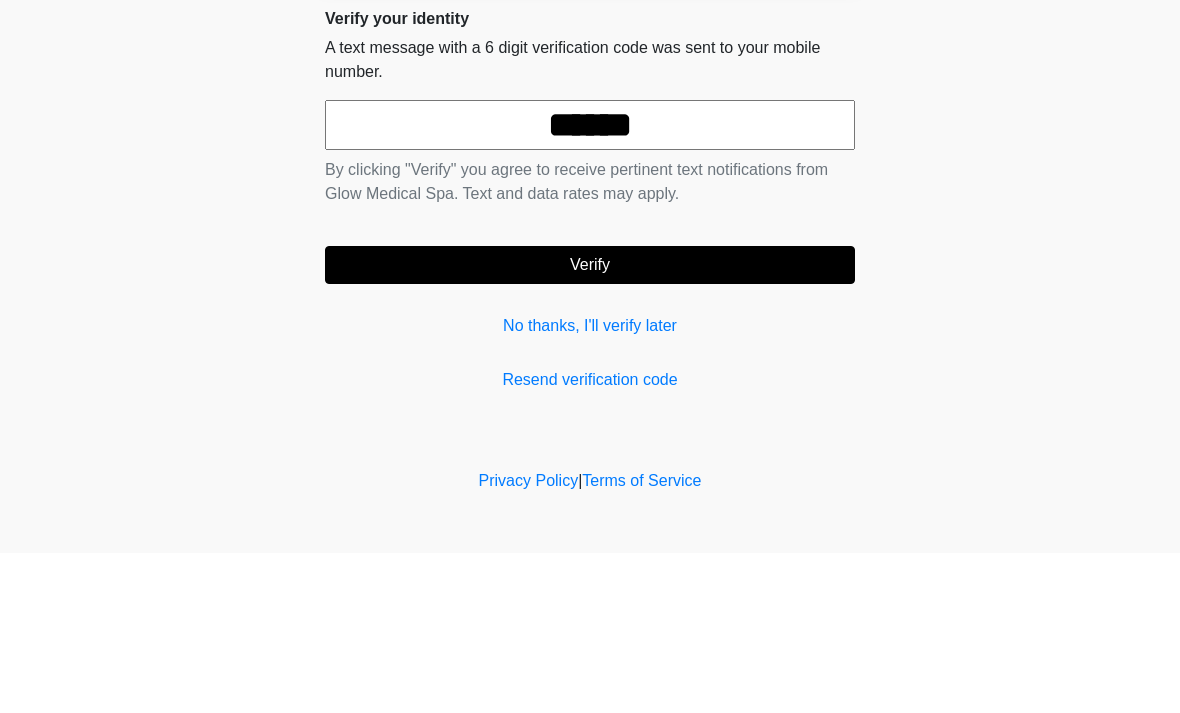 type on "******" 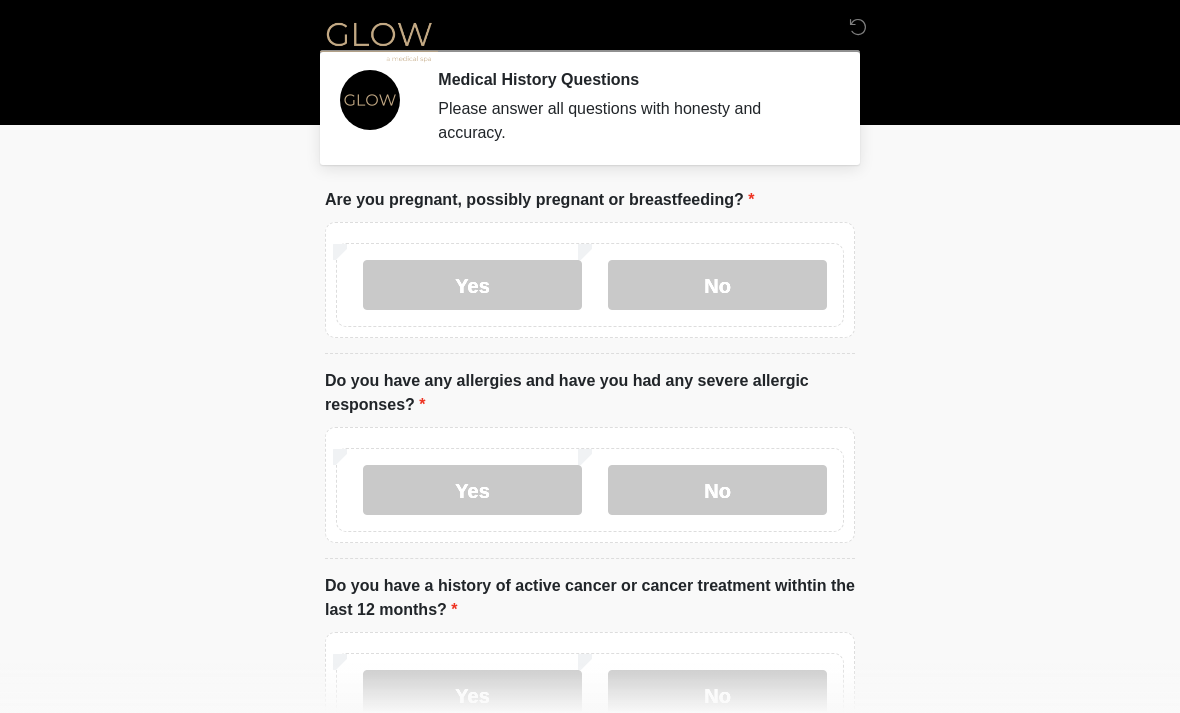 click on "No" at bounding box center [717, 285] 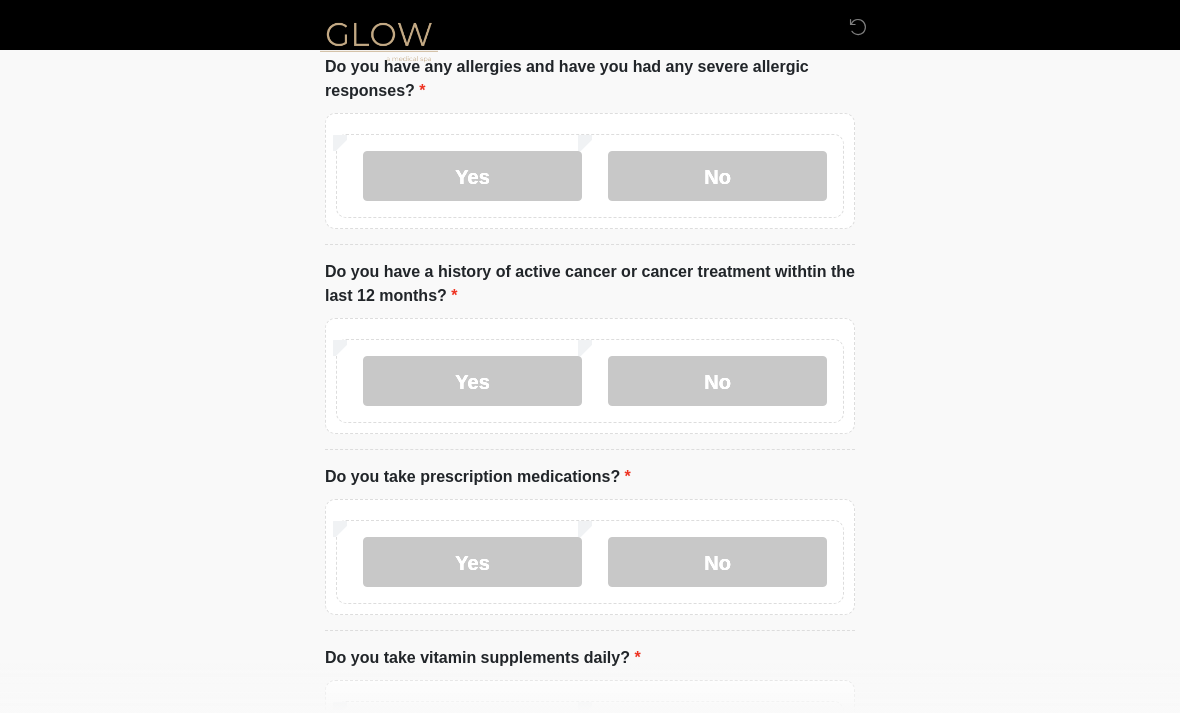 scroll, scrollTop: 313, scrollLeft: 0, axis: vertical 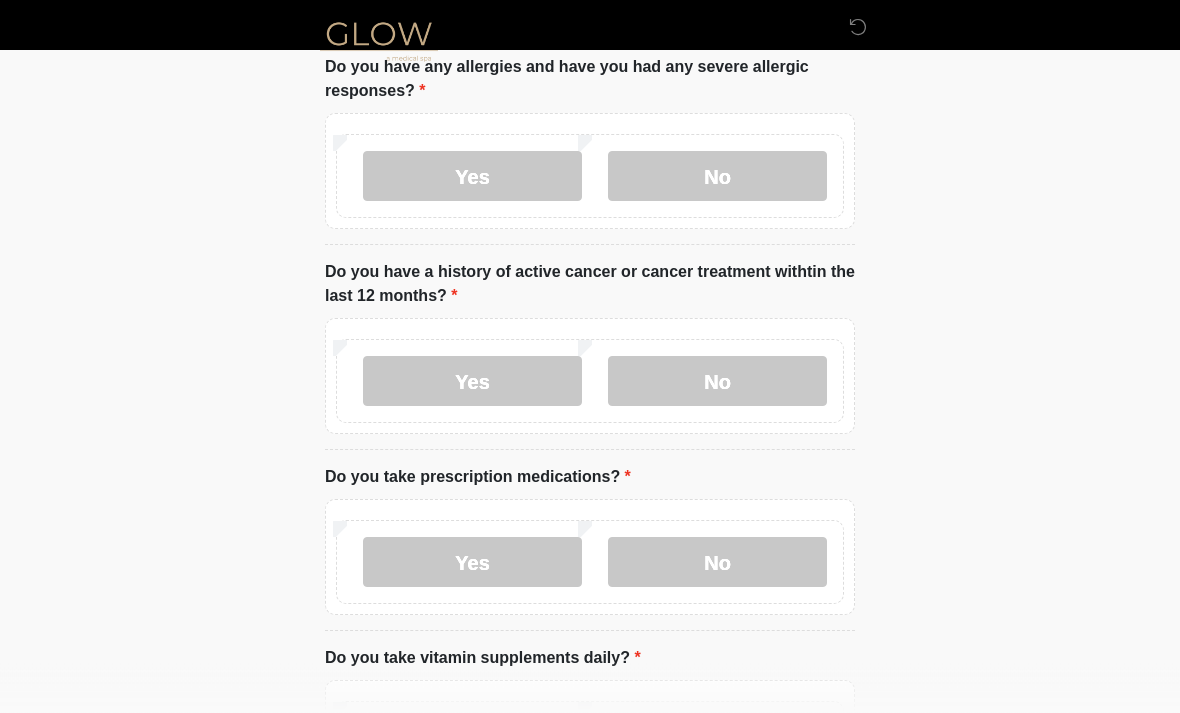click on "No" at bounding box center (717, 382) 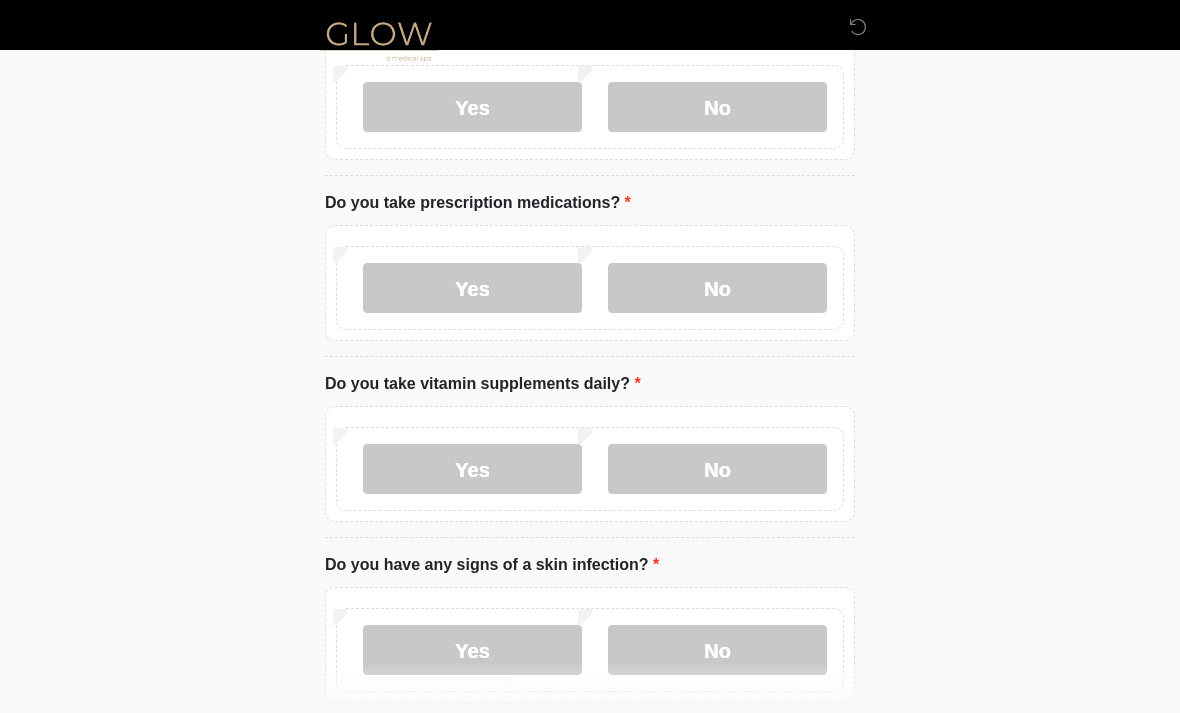 click on "No" at bounding box center [717, 289] 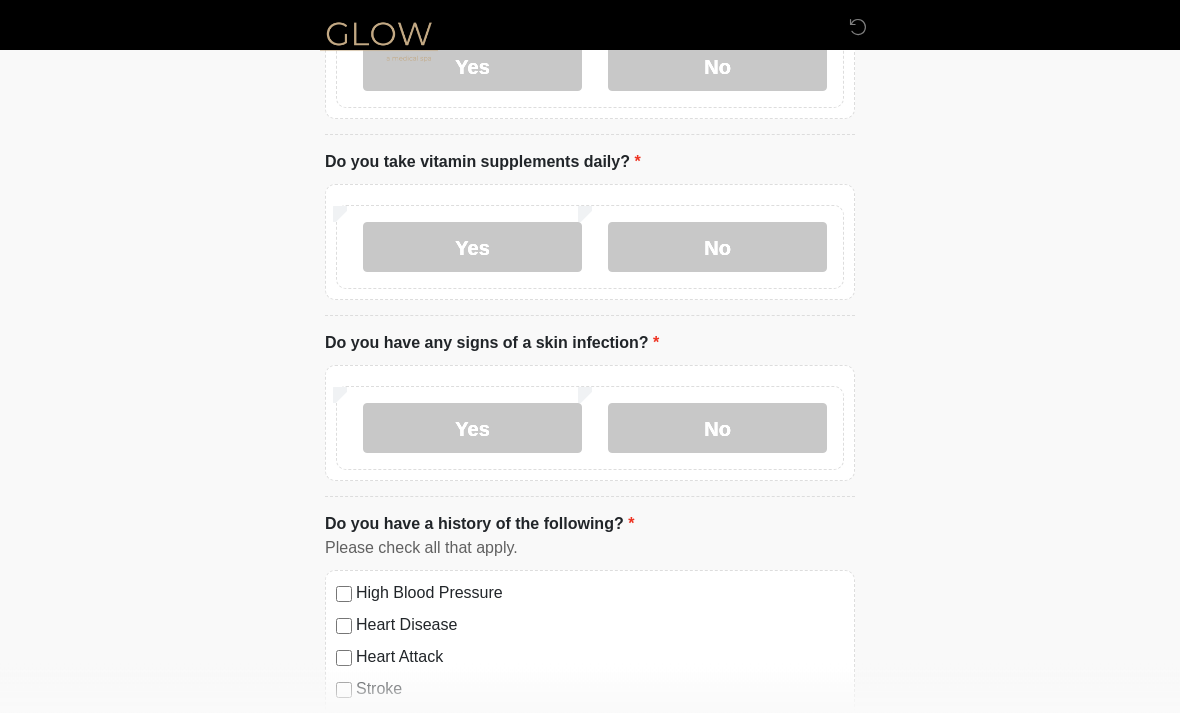 scroll, scrollTop: 810, scrollLeft: 0, axis: vertical 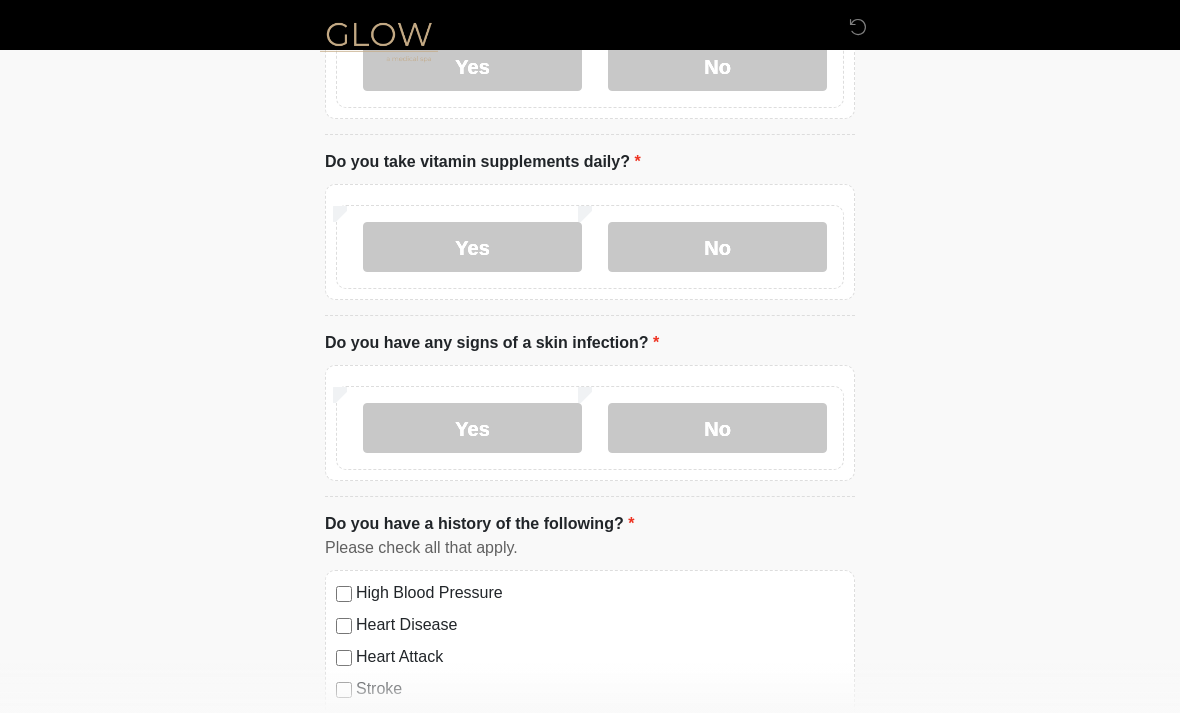 click on "No" at bounding box center [717, 247] 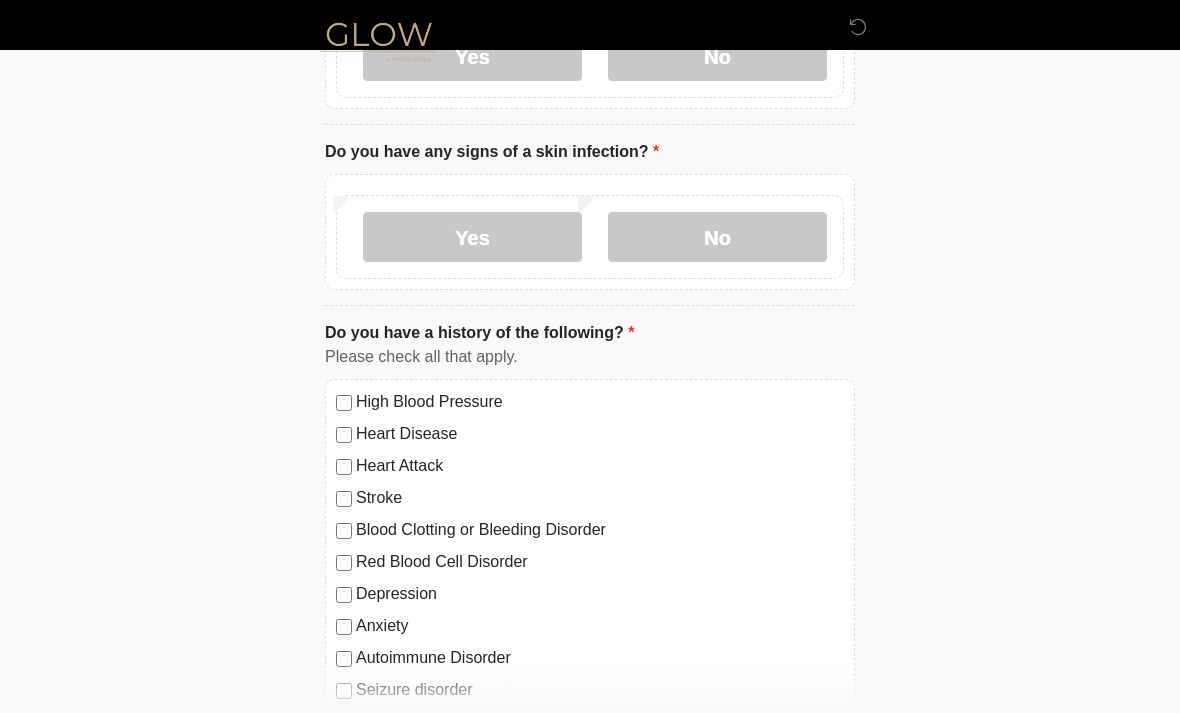 scroll, scrollTop: 999, scrollLeft: 0, axis: vertical 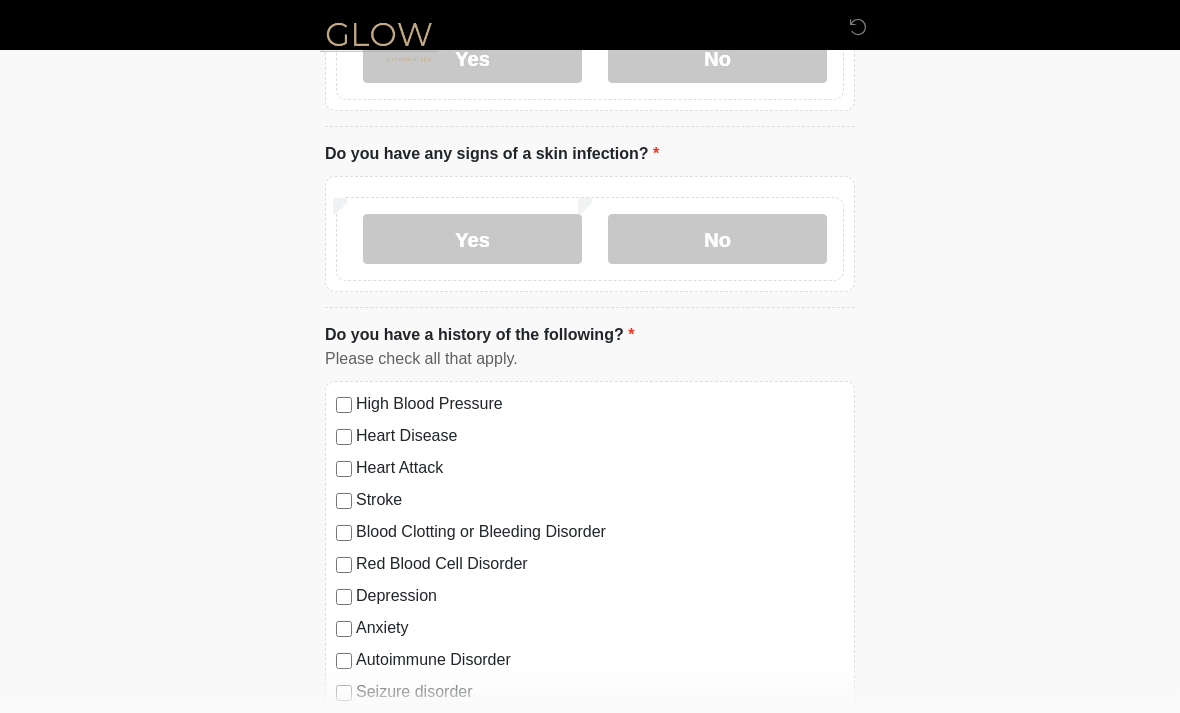 click on "No" at bounding box center [717, 239] 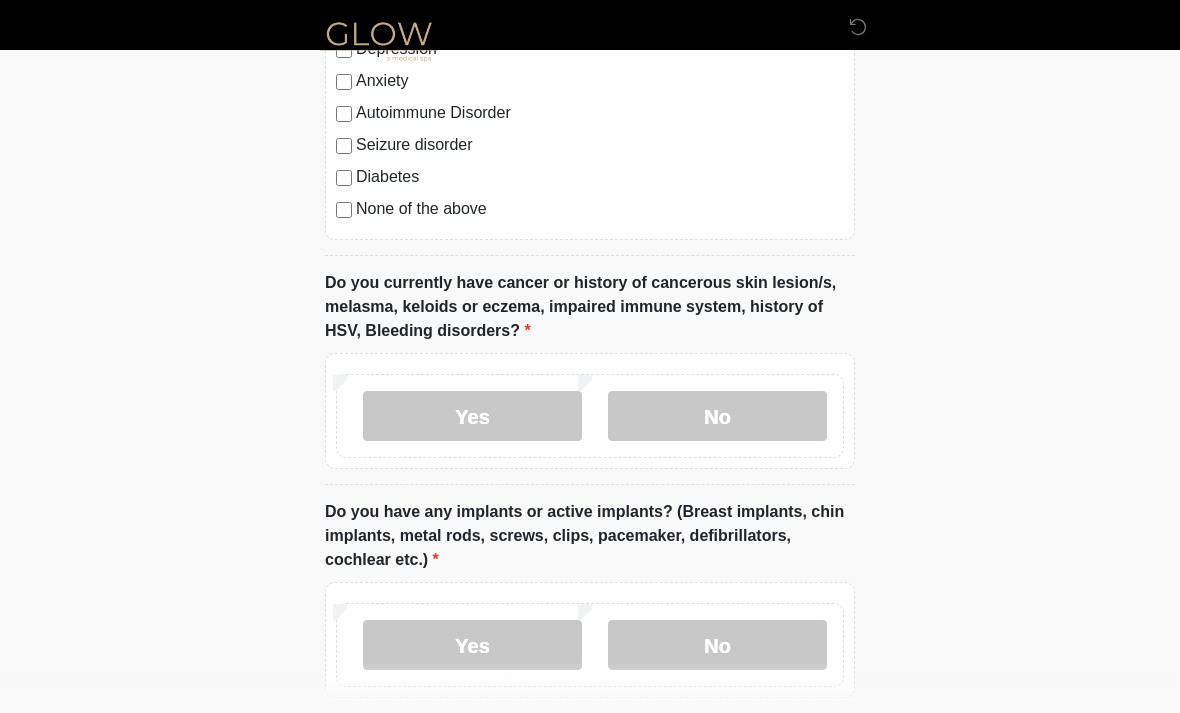 scroll, scrollTop: 1543, scrollLeft: 0, axis: vertical 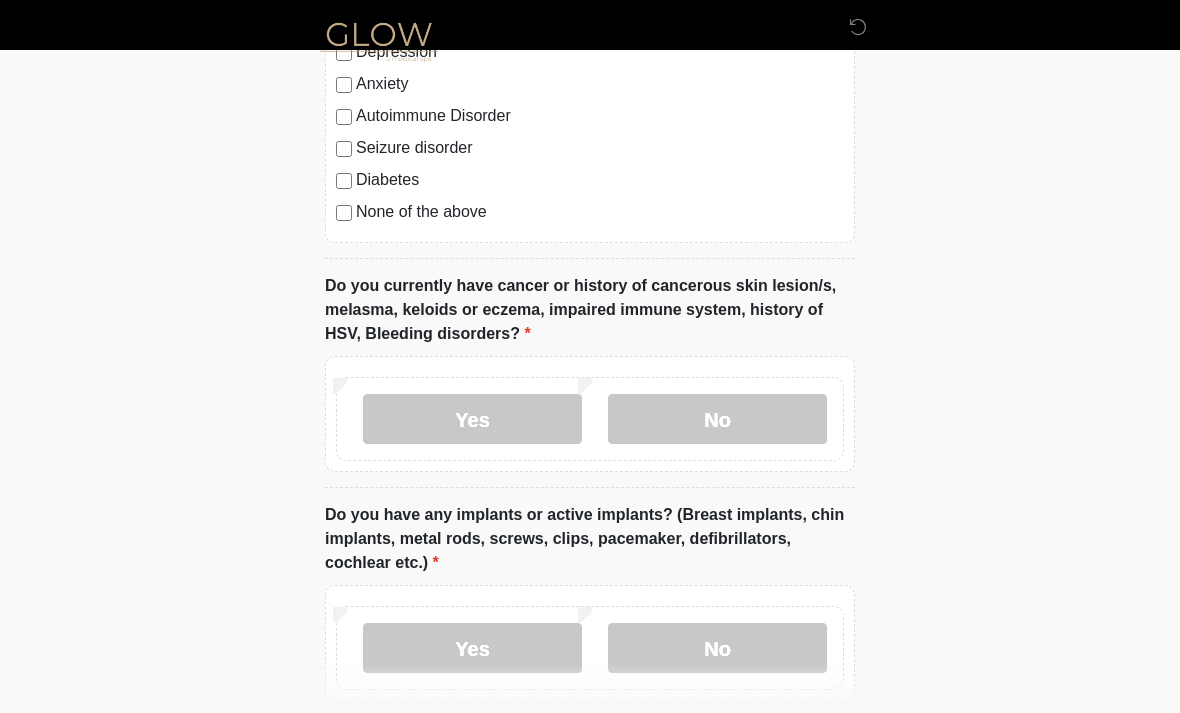 click on "No" at bounding box center [717, 419] 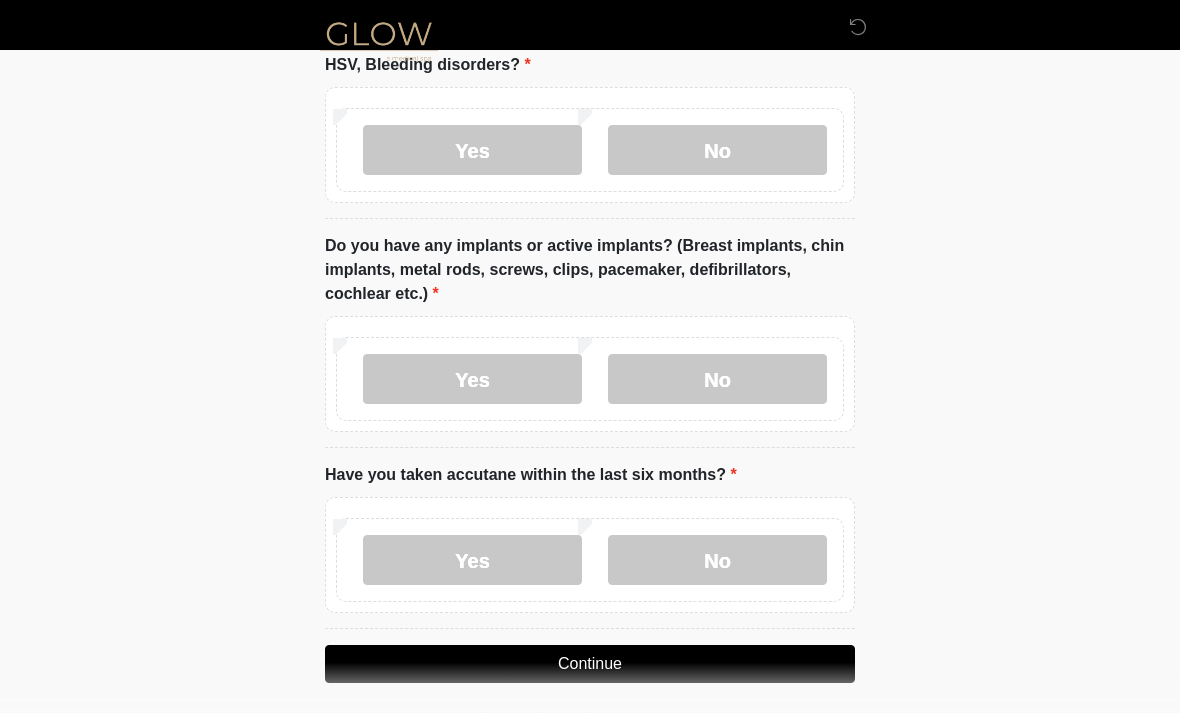 scroll, scrollTop: 1821, scrollLeft: 0, axis: vertical 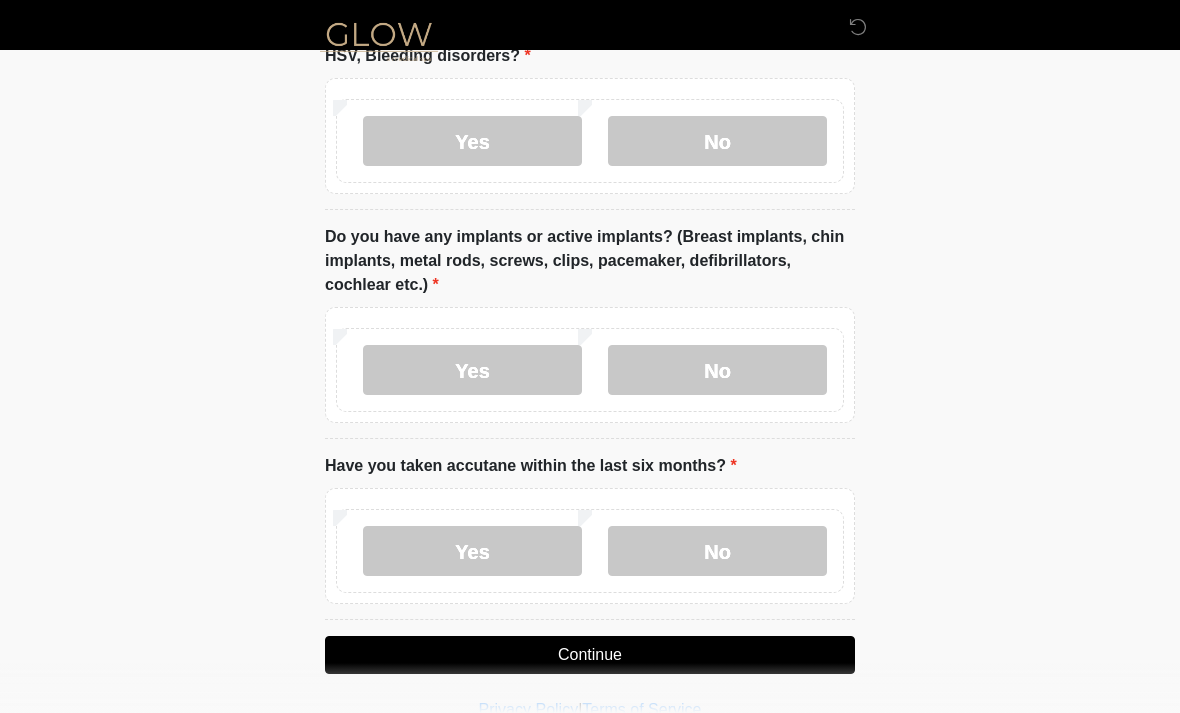 click on "No" at bounding box center (717, 370) 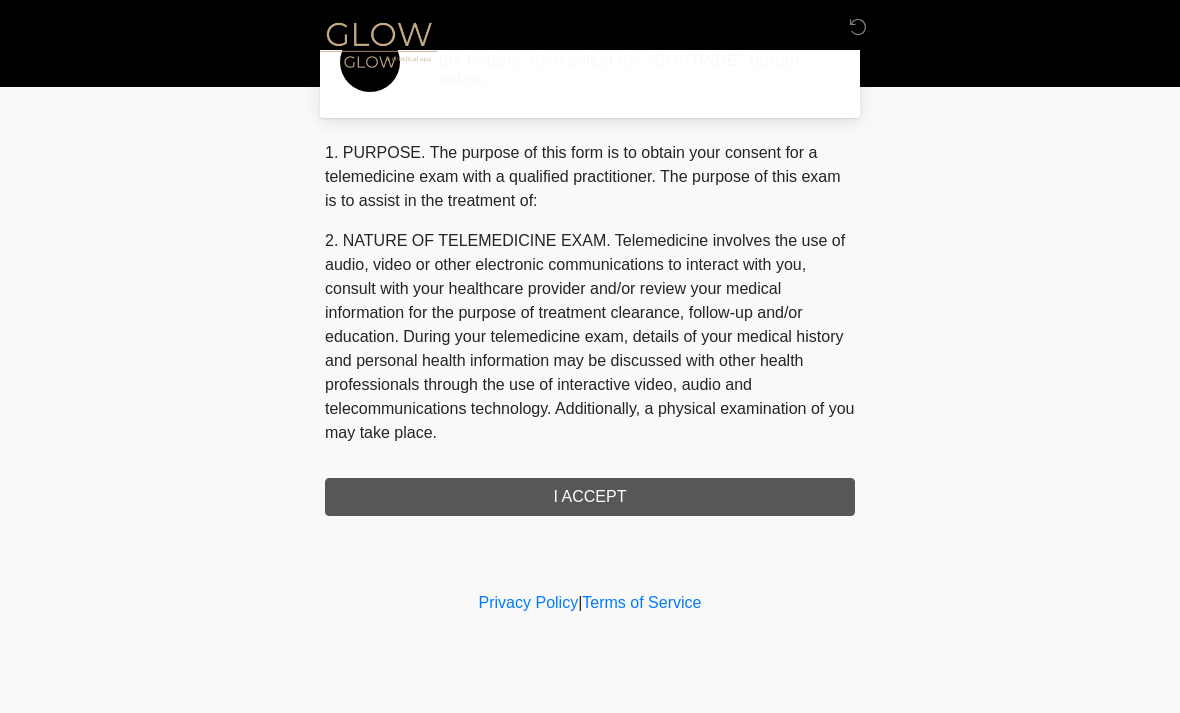 scroll, scrollTop: 0, scrollLeft: 0, axis: both 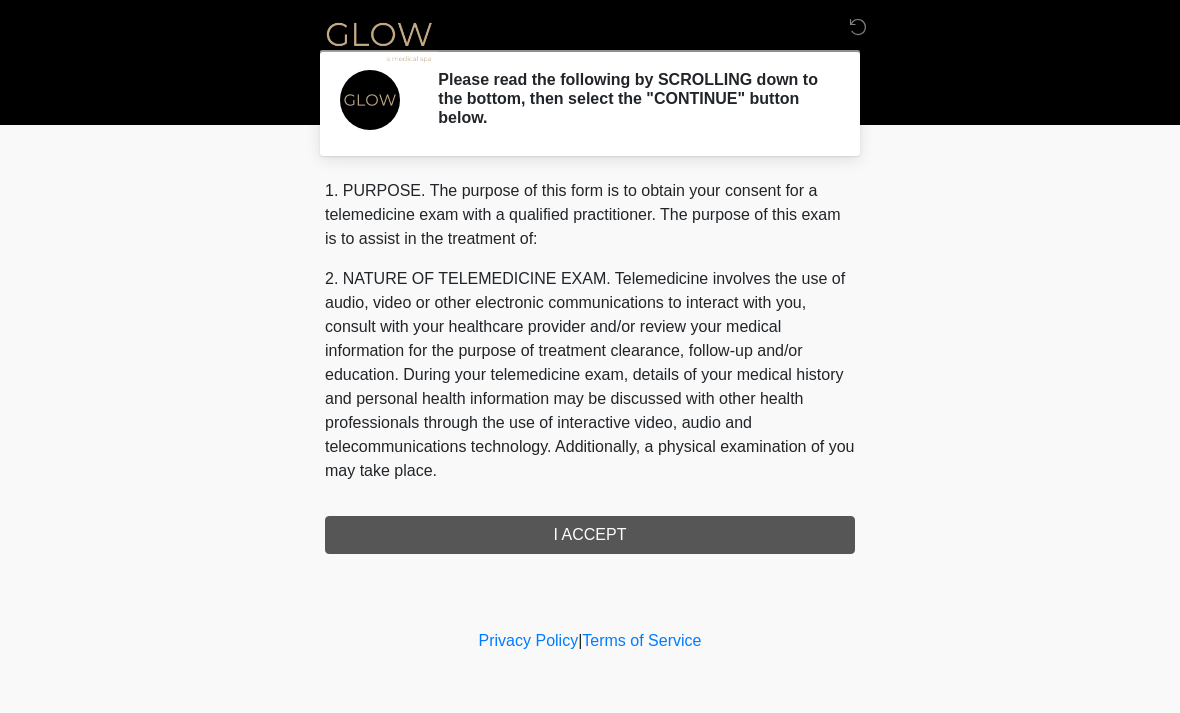 click on "1. PURPOSE. The purpose of this form is to obtain your consent for a telemedicine exam with a qualified practitioner. The purpose of this exam is to assist in the treatment of:  2. NATURE OF TELEMEDICINE EXAM. Telemedicine involves the use of audio, video or other electronic communications to interact with you, consult with your healthcare provider and/or review your medical information for the purpose of treatment clearance, follow-up and/or education. During your telemedicine exam, details of your medical history and personal health information may be discussed with other health professionals through the use of interactive video, audio and telecommunications technology. Additionally, a physical examination of you may take place. 4. HEALTHCARE INSTITUTION. Glow Medical Spa has medical and non-medical technical personnel who may participate in the telemedicine exam to aid in the audio/video link with the qualified practitioner.
I ACCEPT" at bounding box center (590, 366) 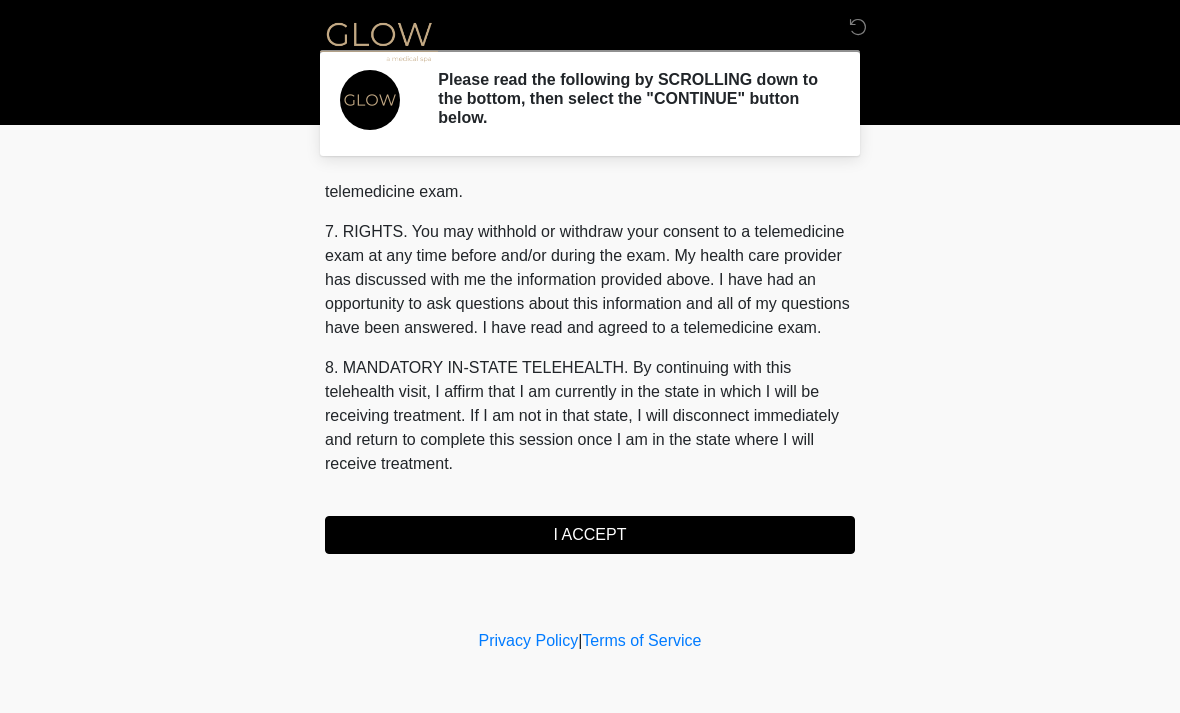 scroll, scrollTop: 847, scrollLeft: 0, axis: vertical 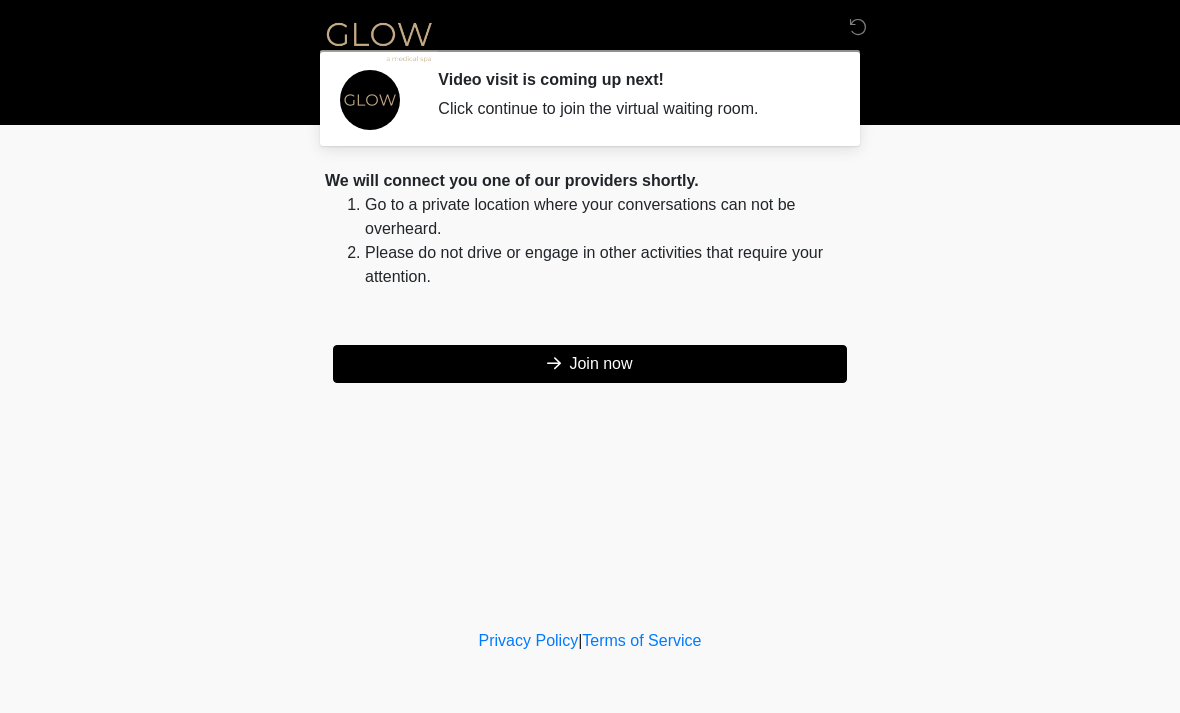 click on "Join now" at bounding box center [590, 364] 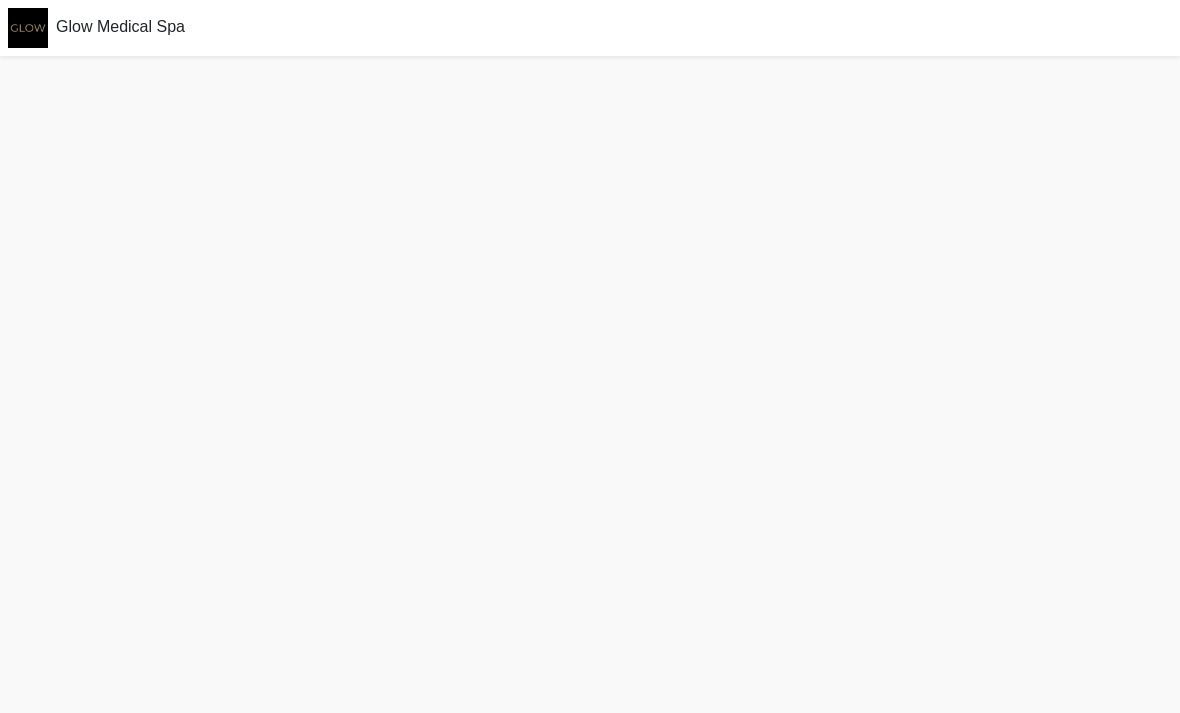 scroll, scrollTop: 0, scrollLeft: 0, axis: both 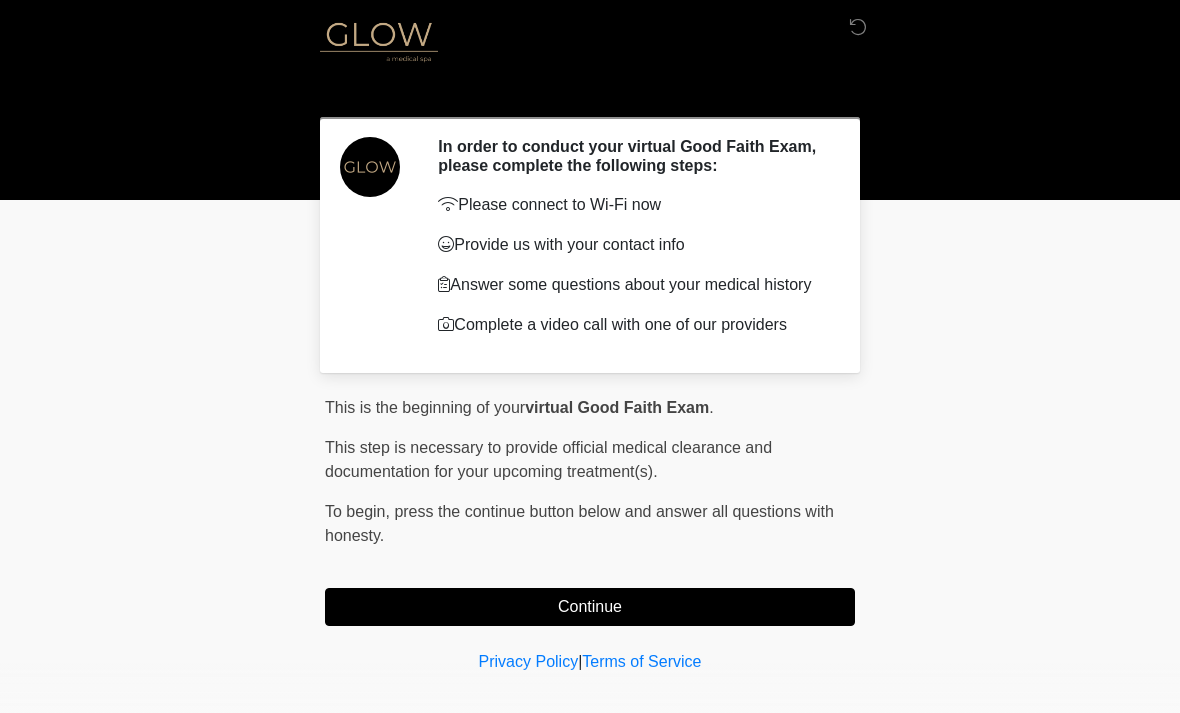 click on "Continue" at bounding box center (590, 607) 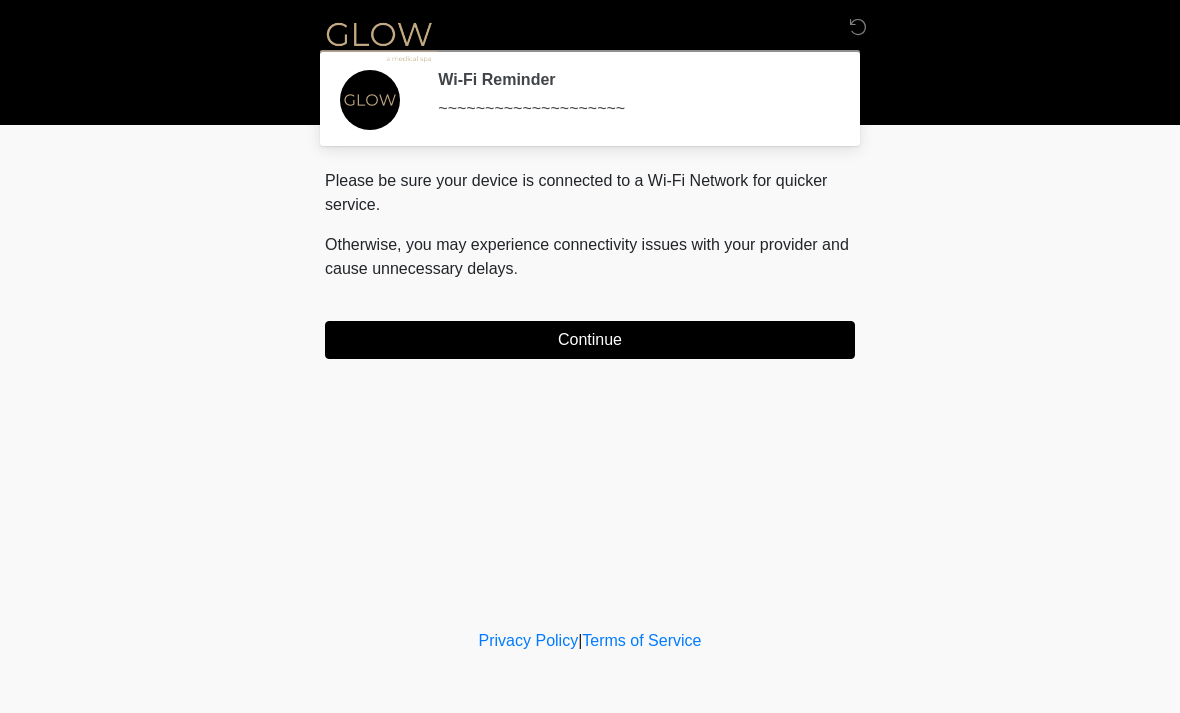 click on "Continue" at bounding box center (590, 340) 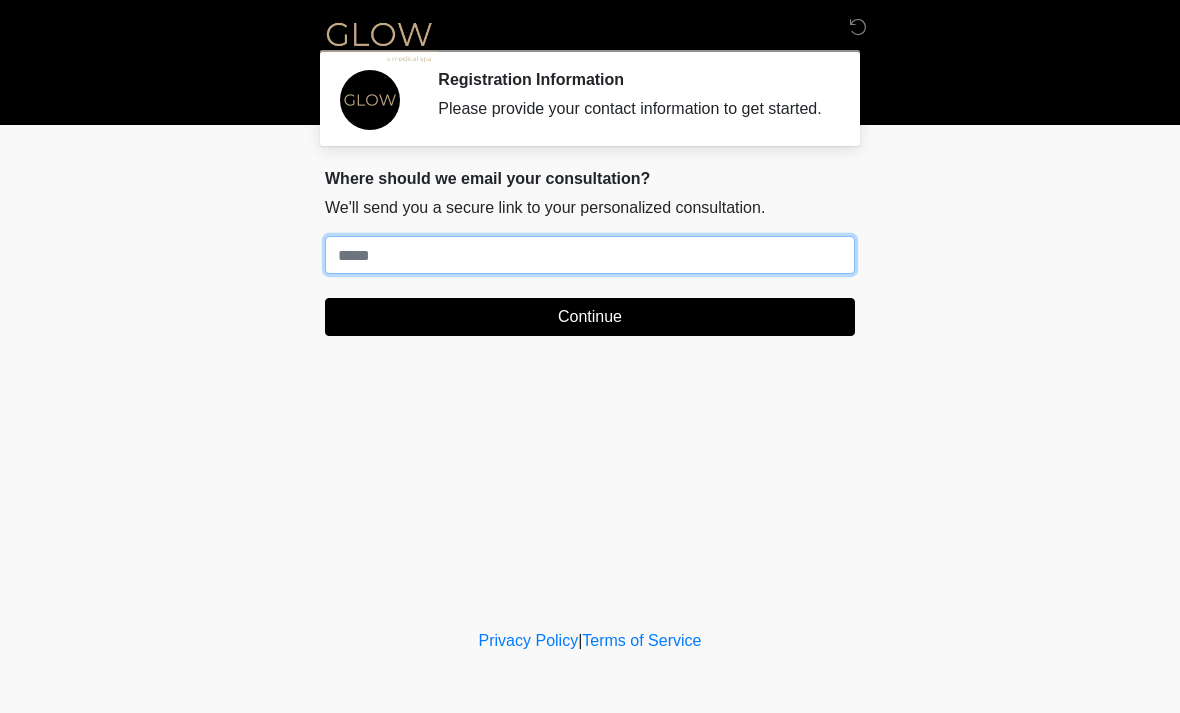 click on "Where should we email your treatment plan?" at bounding box center (590, 255) 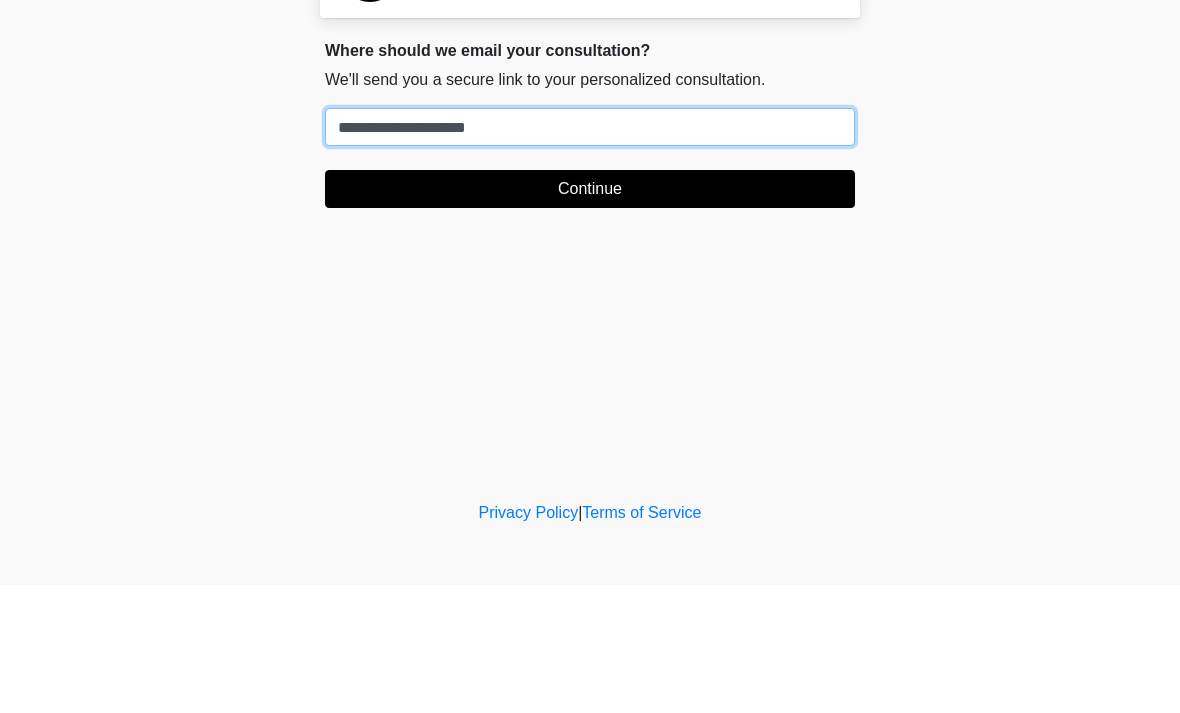 type on "**********" 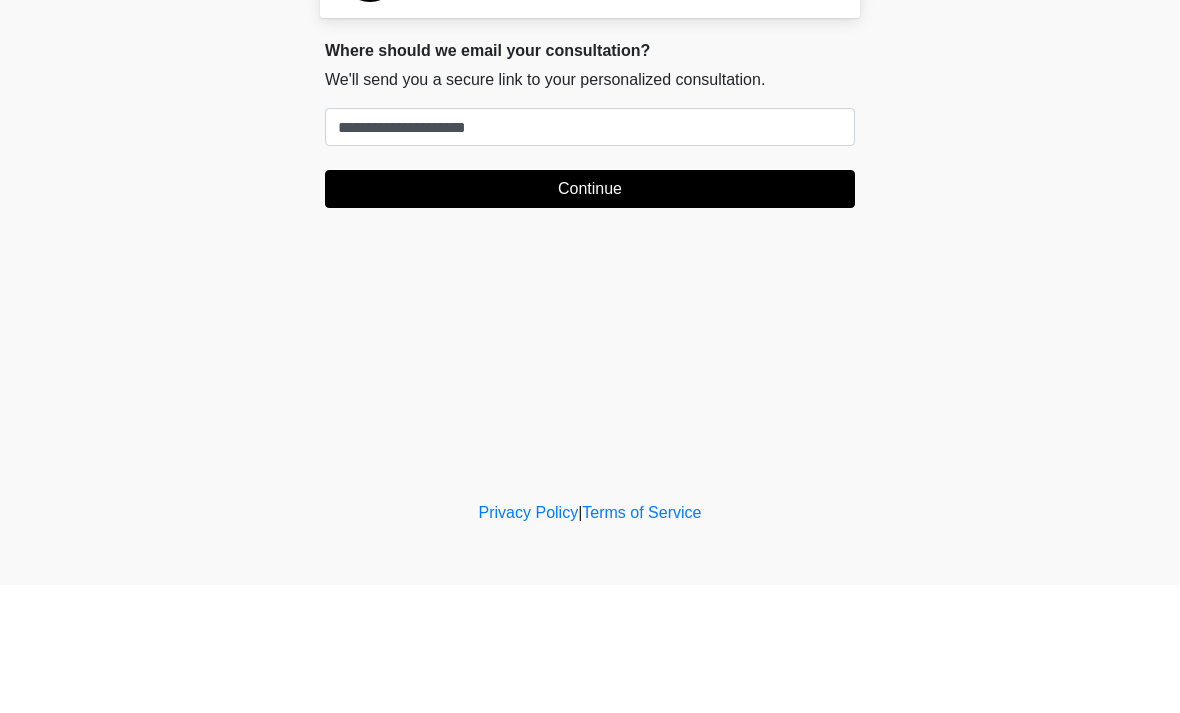 click on "Continue" at bounding box center (590, 317) 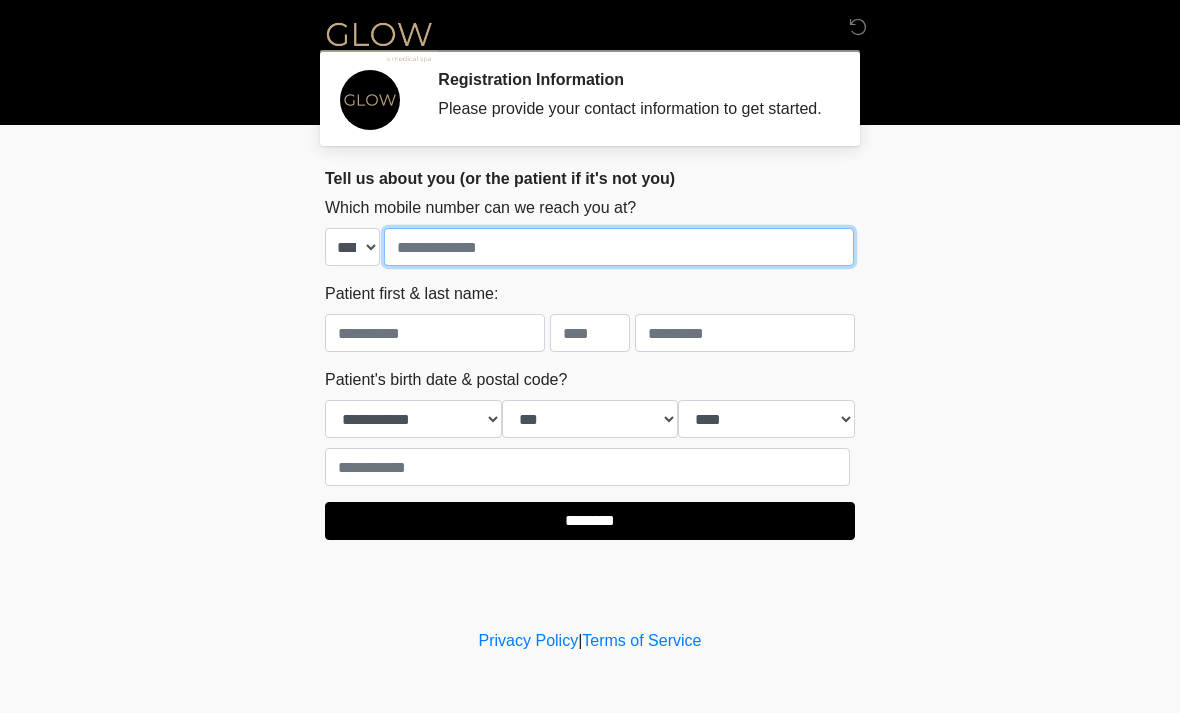 click at bounding box center (619, 247) 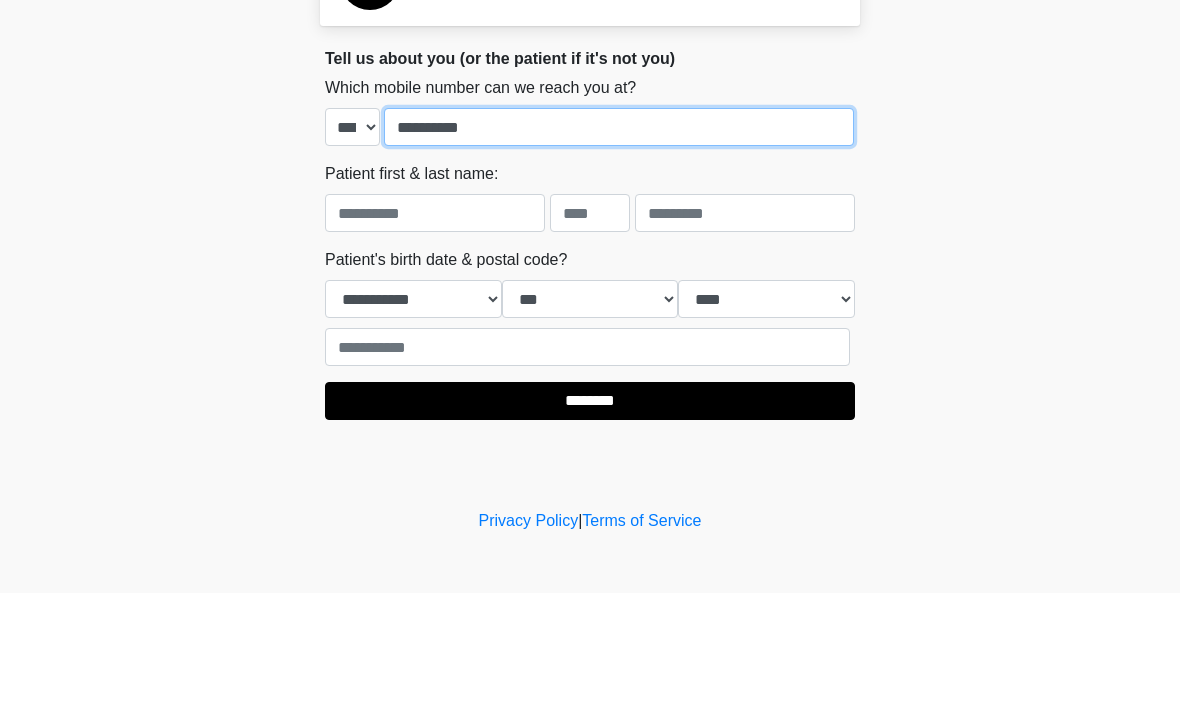 type on "**********" 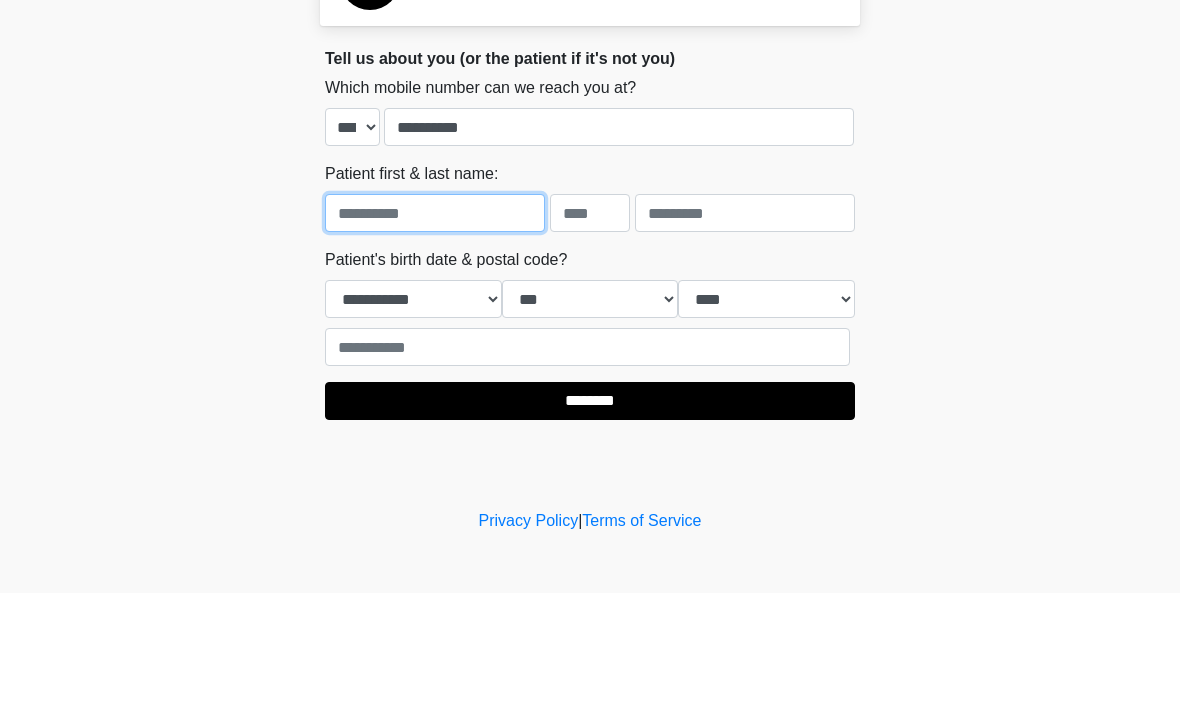 click at bounding box center [435, 333] 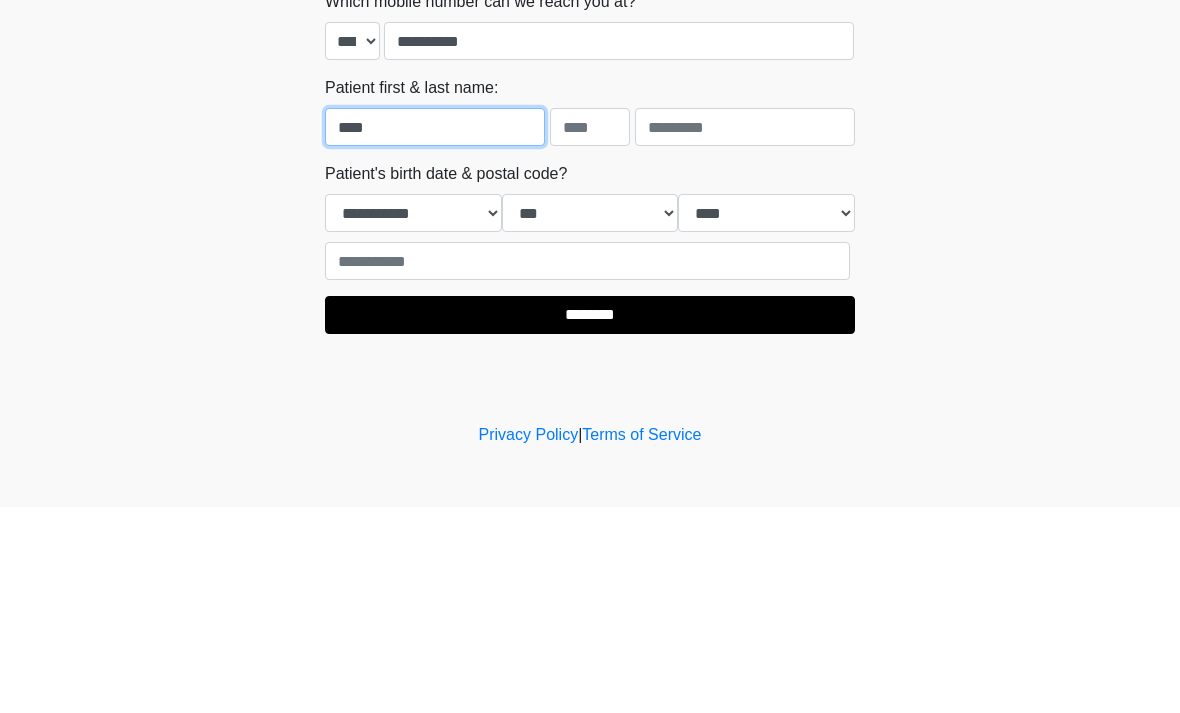 type on "****" 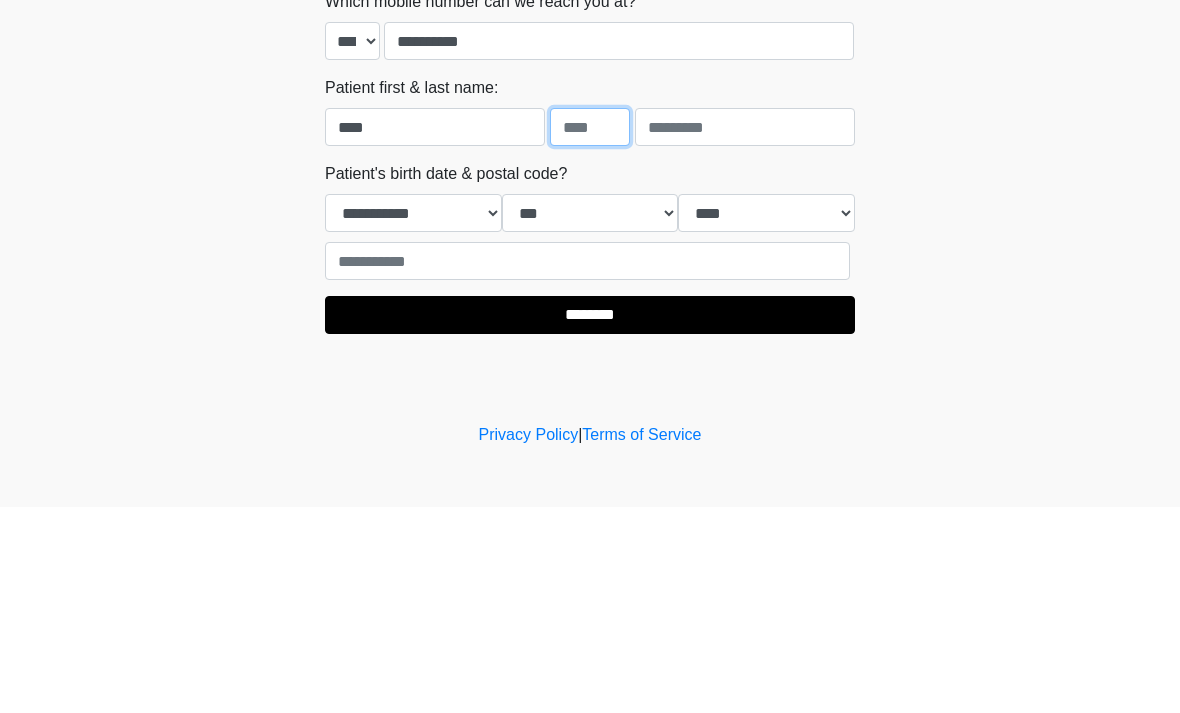 click at bounding box center (590, 333) 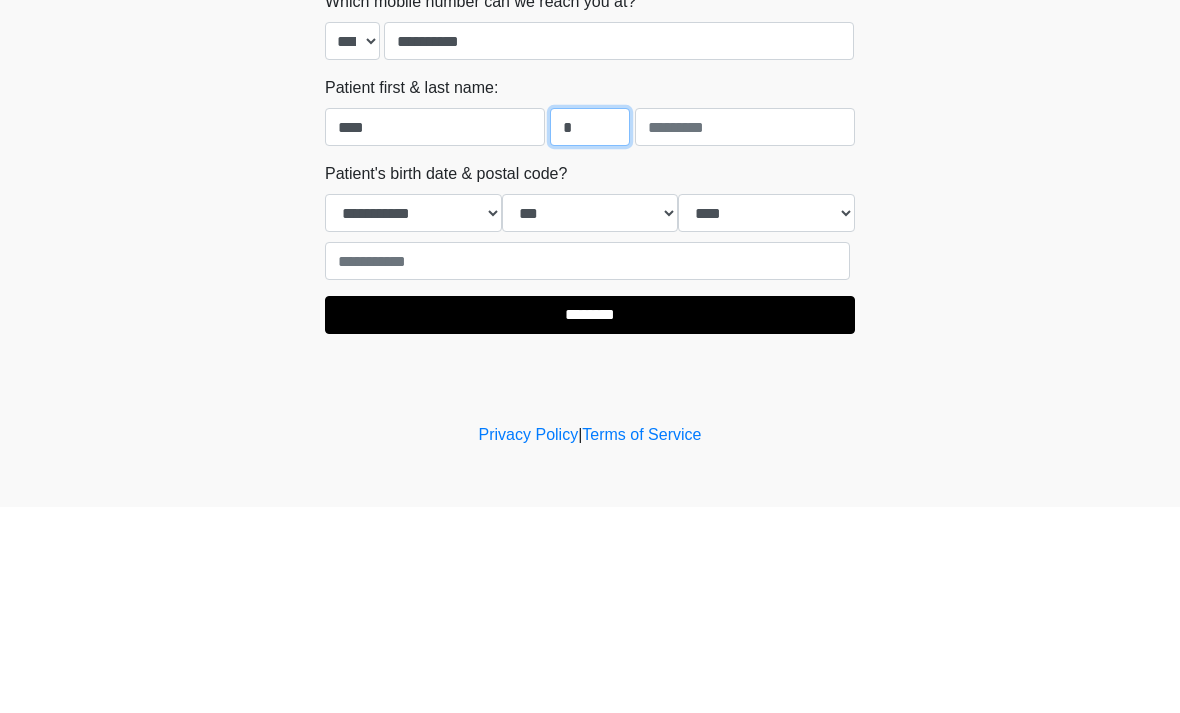 type on "*" 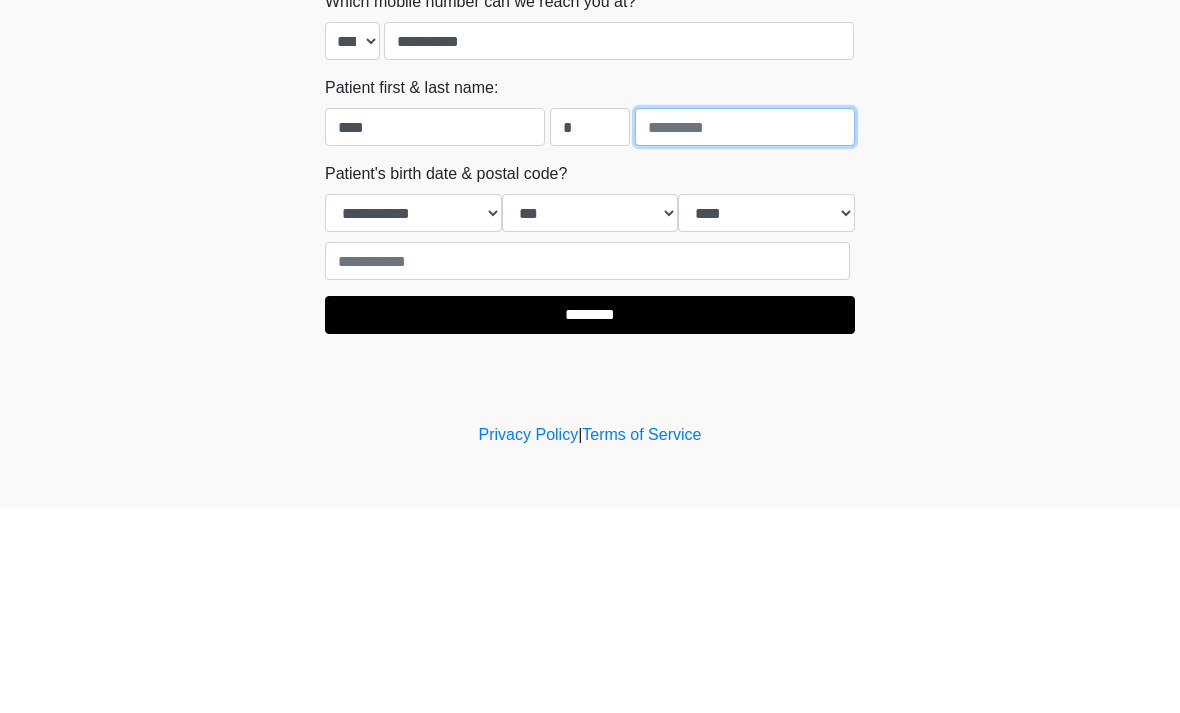 click at bounding box center [745, 333] 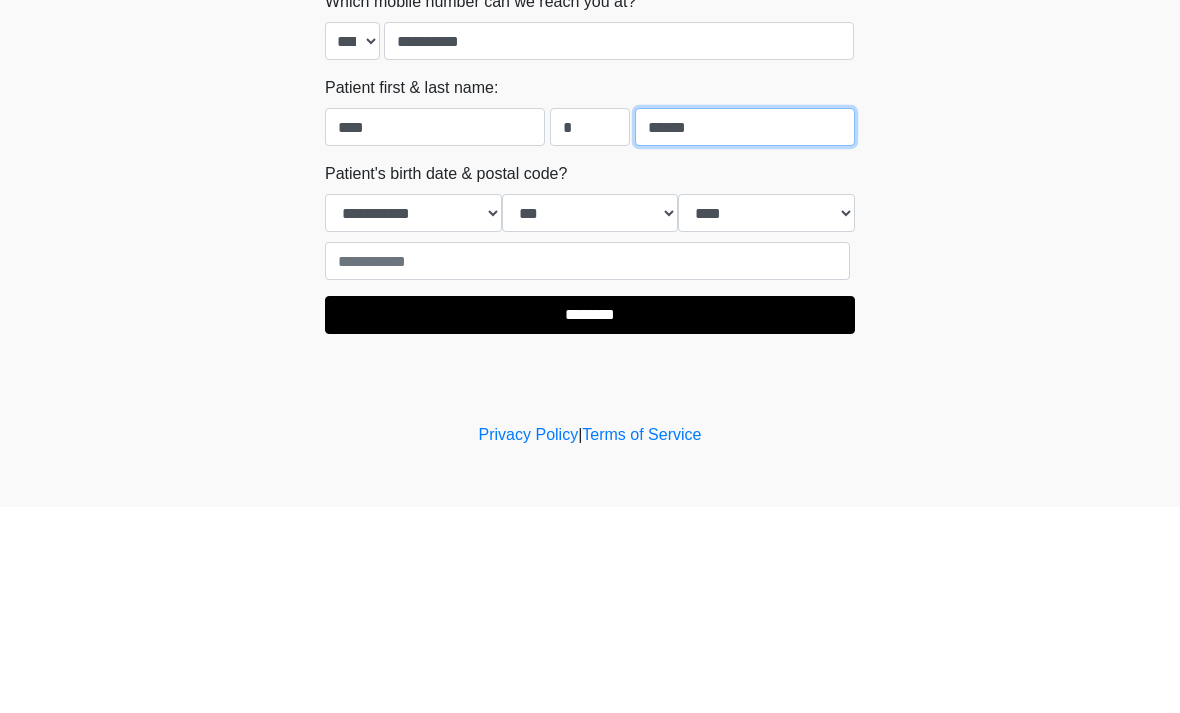 type on "******" 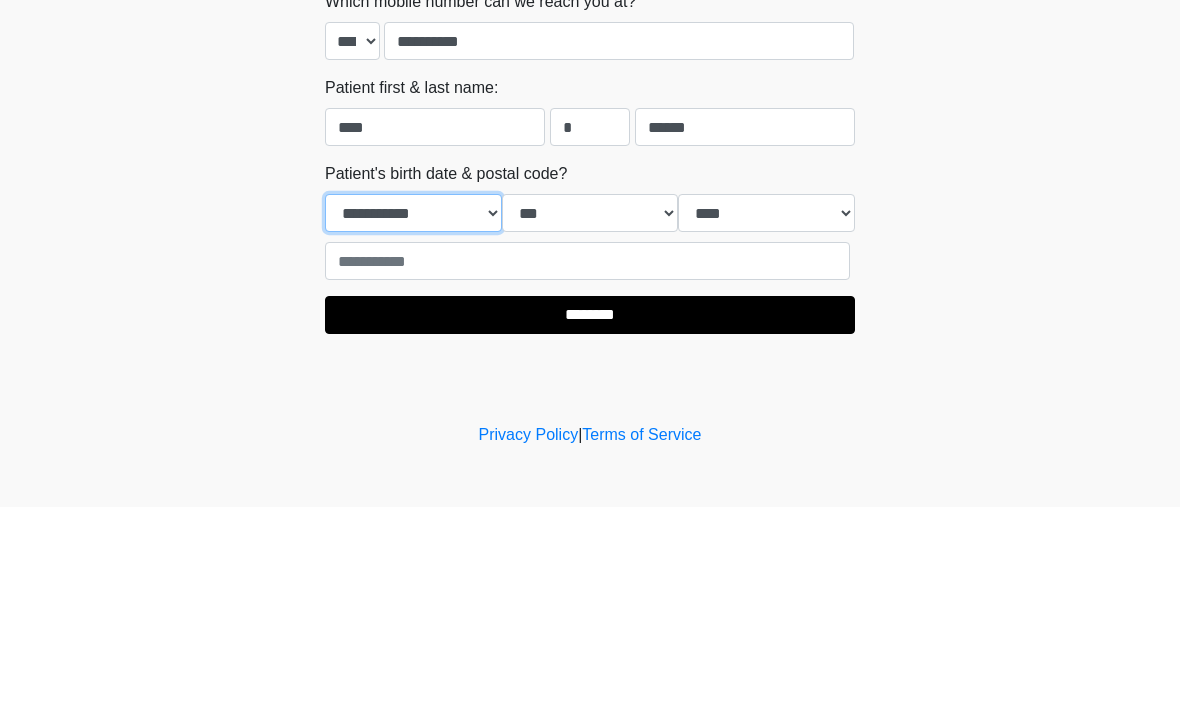 click on "**********" at bounding box center [413, 419] 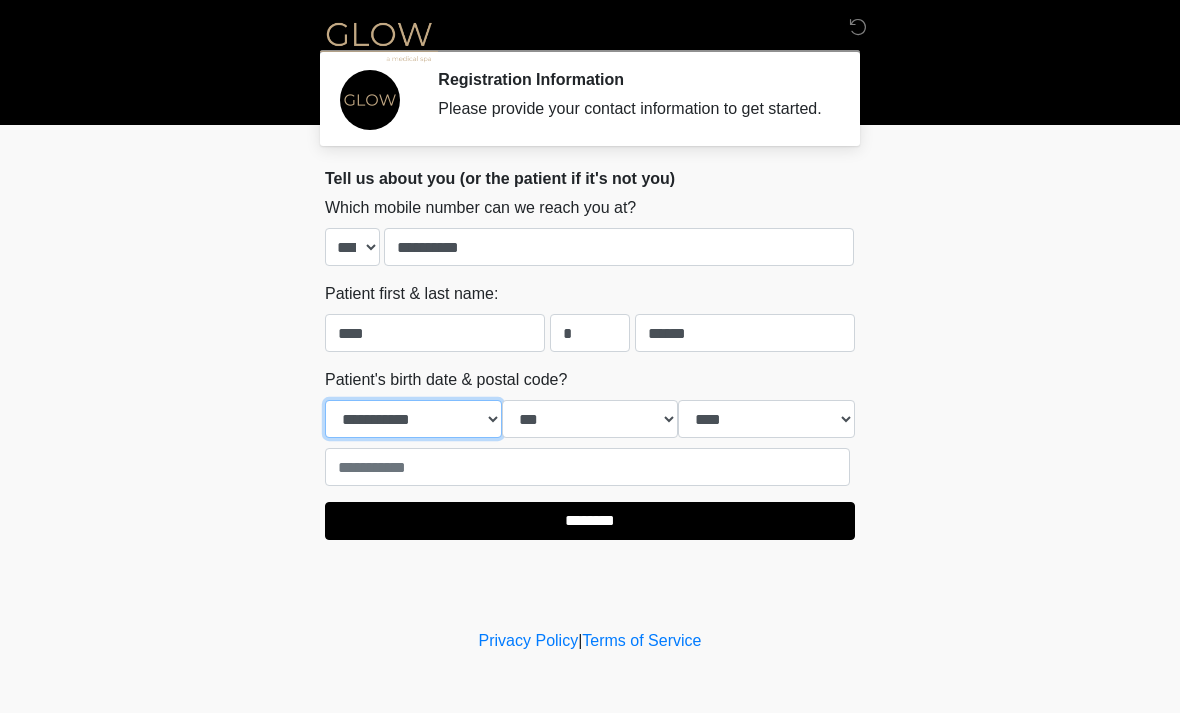 select on "*" 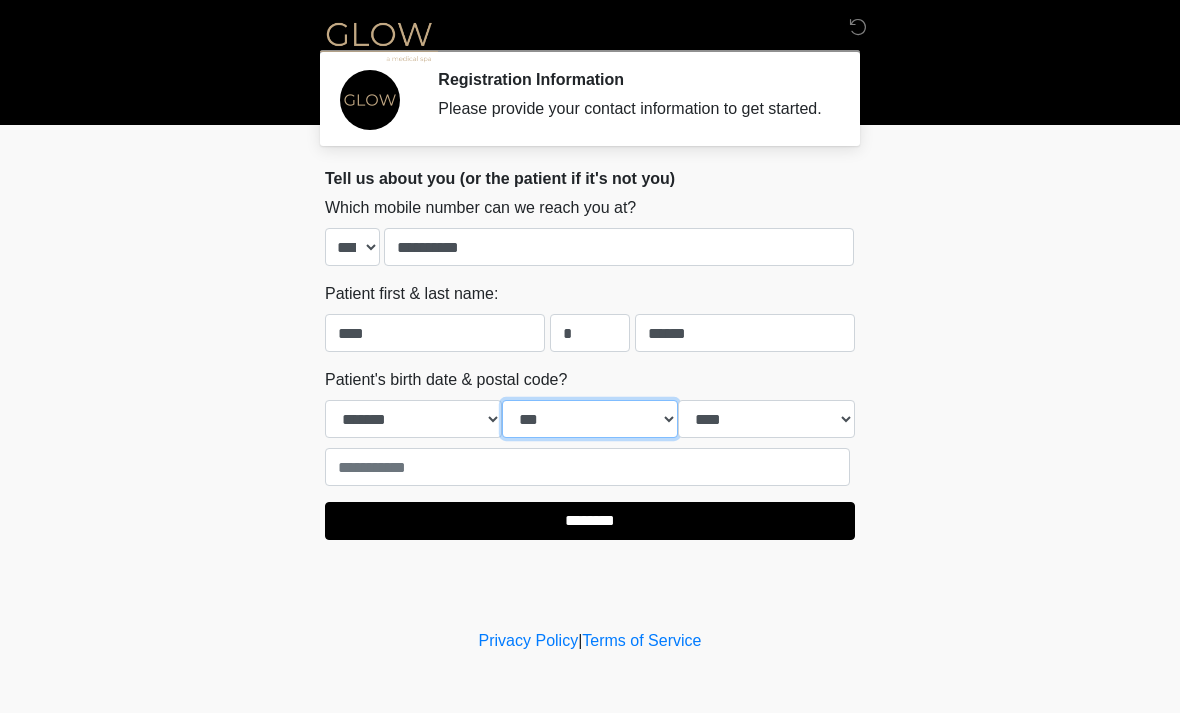 click on "***
*
*
*
*
*
*
*
*
*
**
**
**
**
**
**
**
**
**
**
**
**
**
**
**
**
**
**
**
**
**
**" at bounding box center (590, 419) 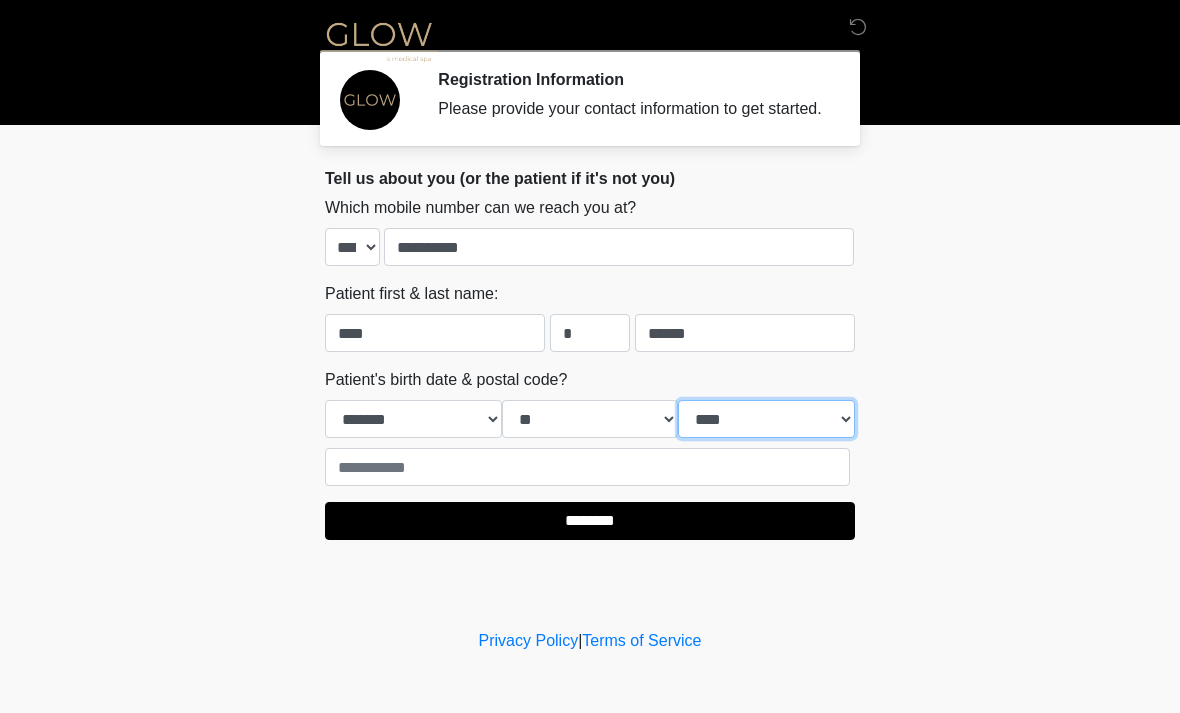 click on "****
****
****
****
****
****
****
****
****
****
****
****
****
****
****
****
****
****
****
****
****
****
****
****
****
****
****
****
****
****
****
****
****
****
****
****
****
****
****
****
****
****
****
****
****
****
****
****
****
****
****
****
****
****
****
****
****
****
****
****
****
****
****
****
****
****
****
****
****
****
****
****
****
****
****
****
****
****
****
****
****
****
****
****
****
****
****
****
****
****
****
****
****
****
****
****
****
****
****
****
****
****" at bounding box center (766, 419) 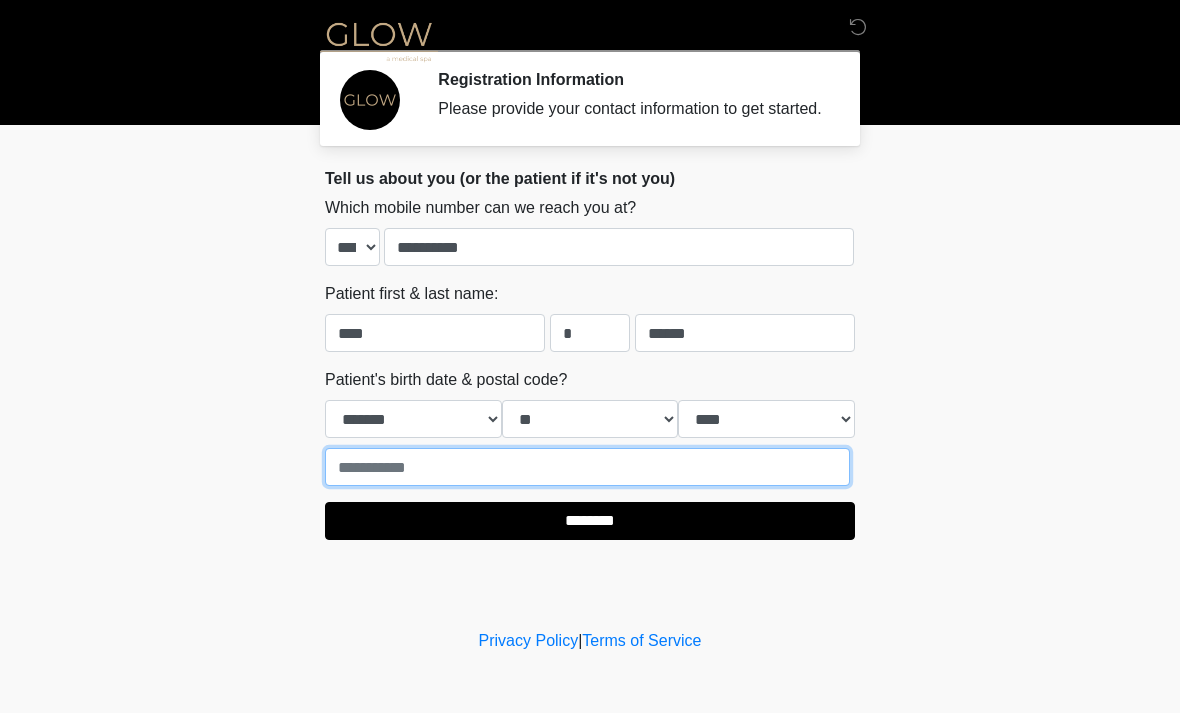 click at bounding box center (587, 467) 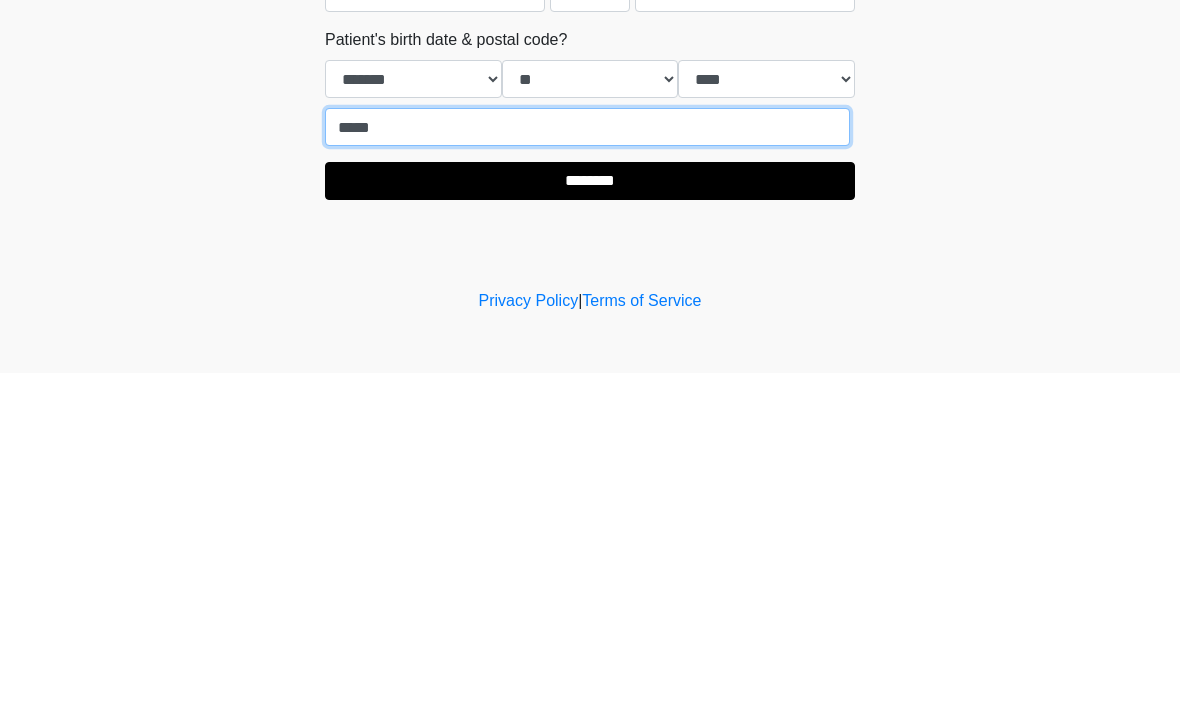 type on "*****" 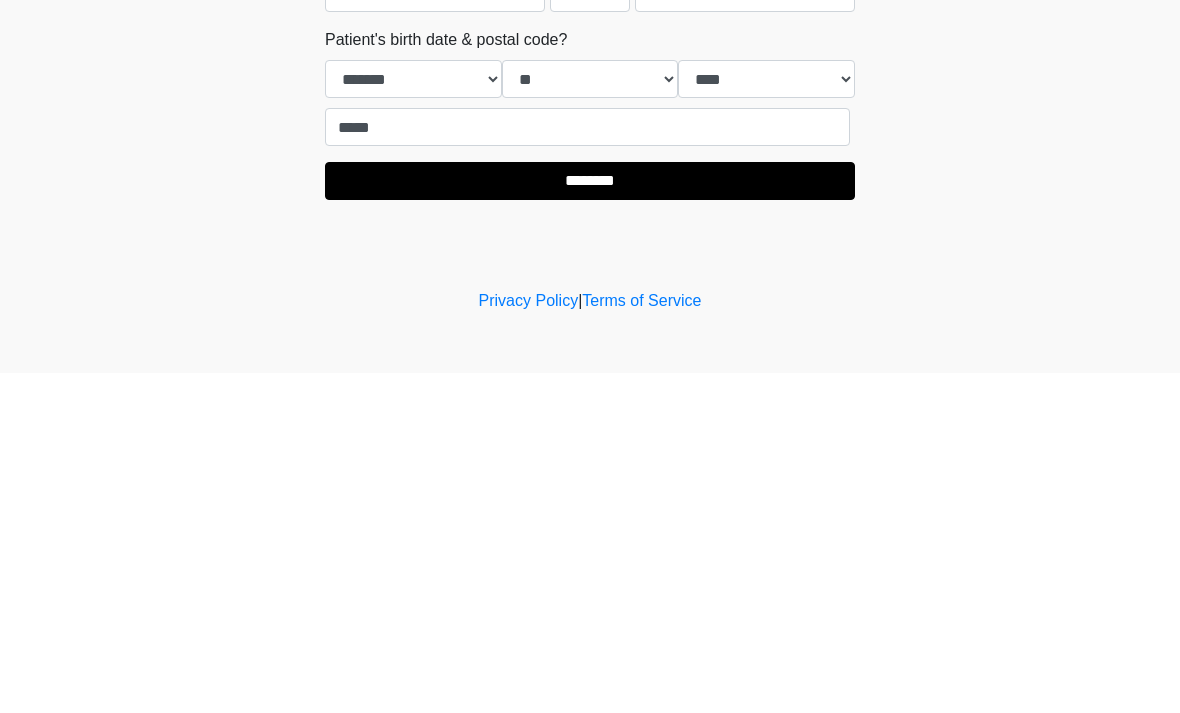 click on "********" at bounding box center (590, 521) 